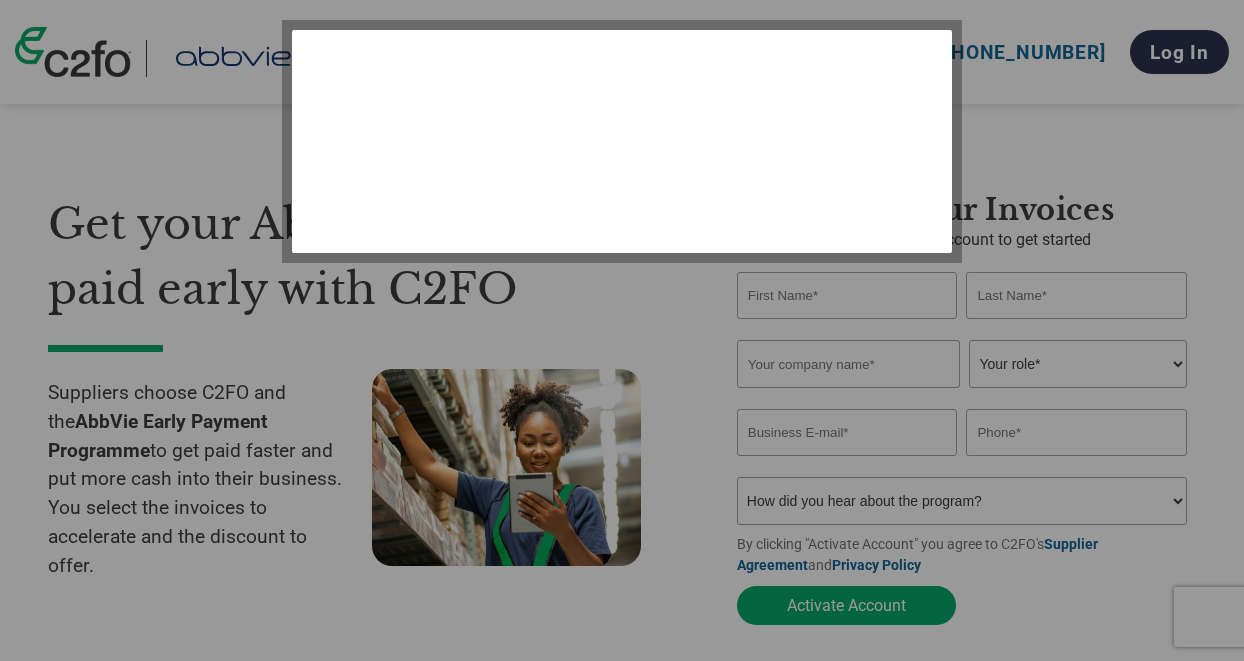 select on "en-[GEOGRAPHIC_DATA]" 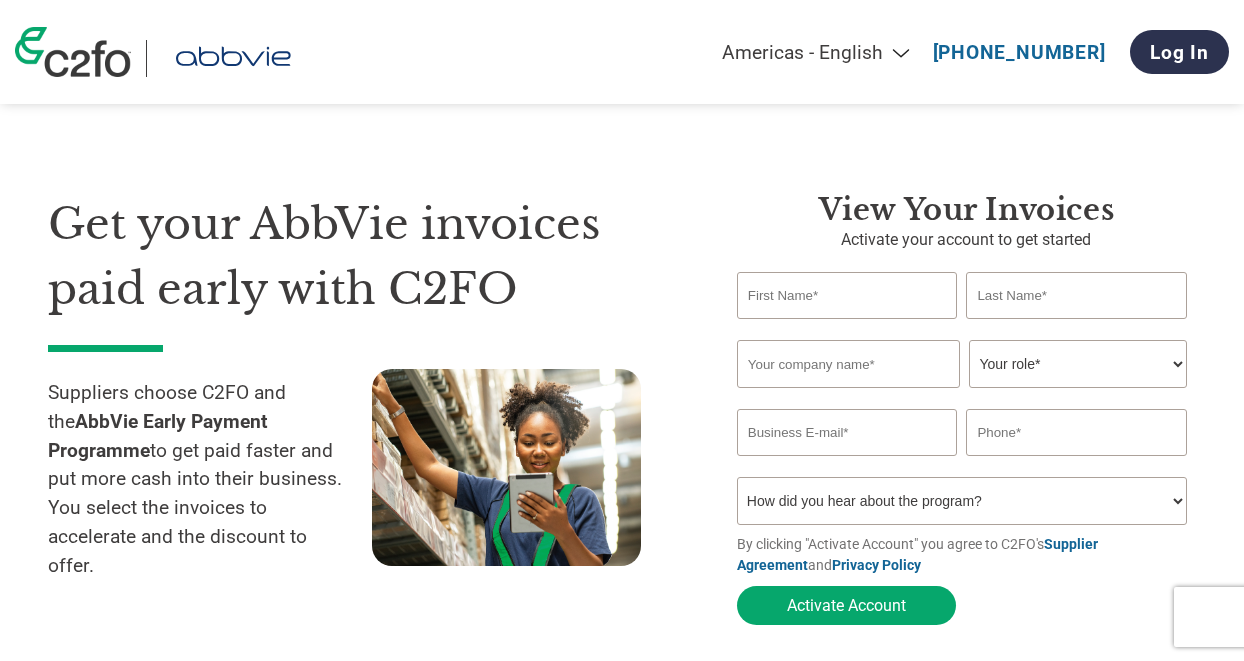 select on "en-[GEOGRAPHIC_DATA]" 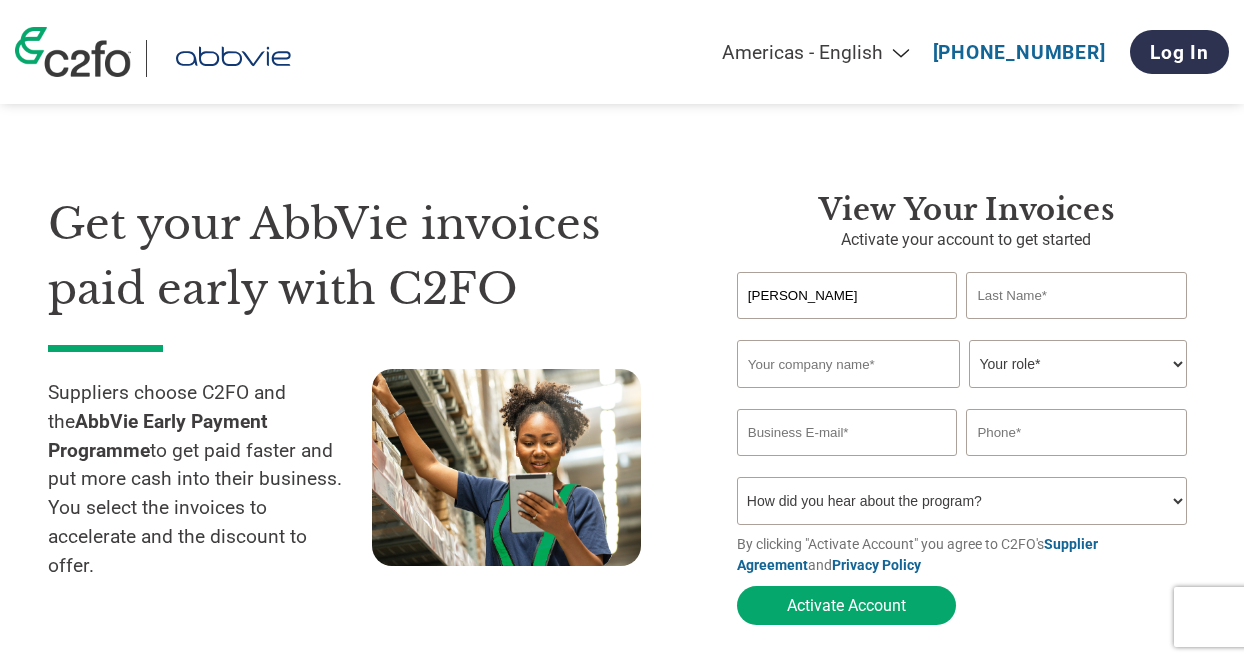 type on "[PERSON_NAME]" 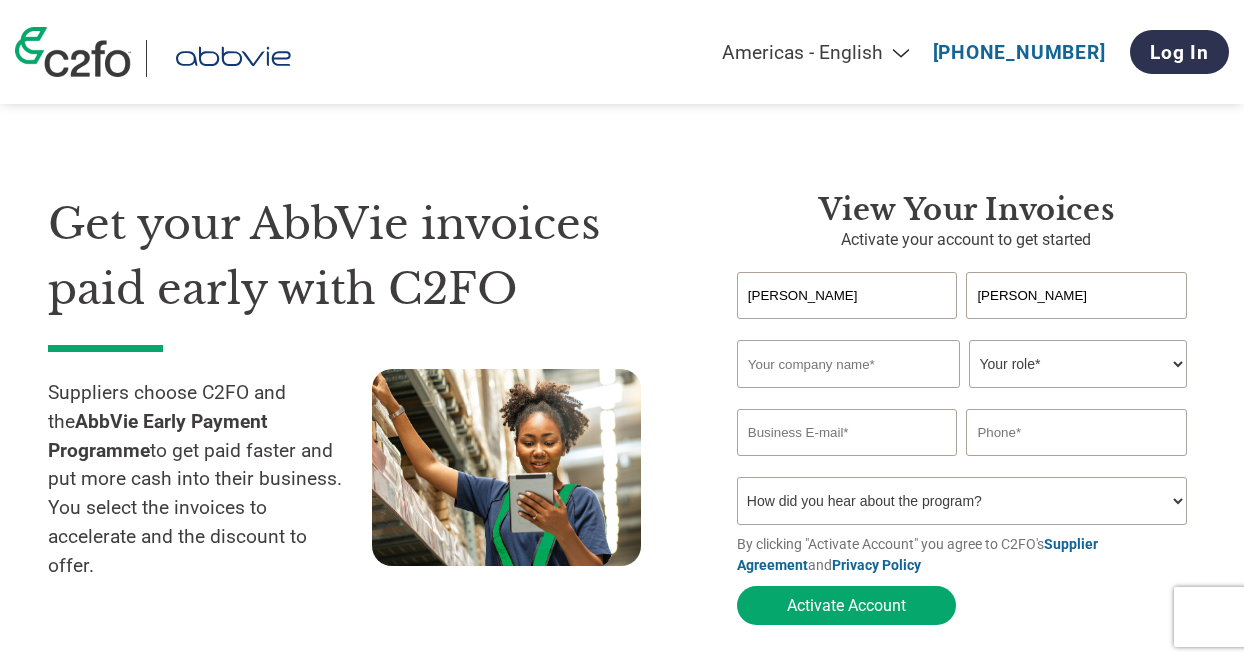 type on "[PERSON_NAME]" 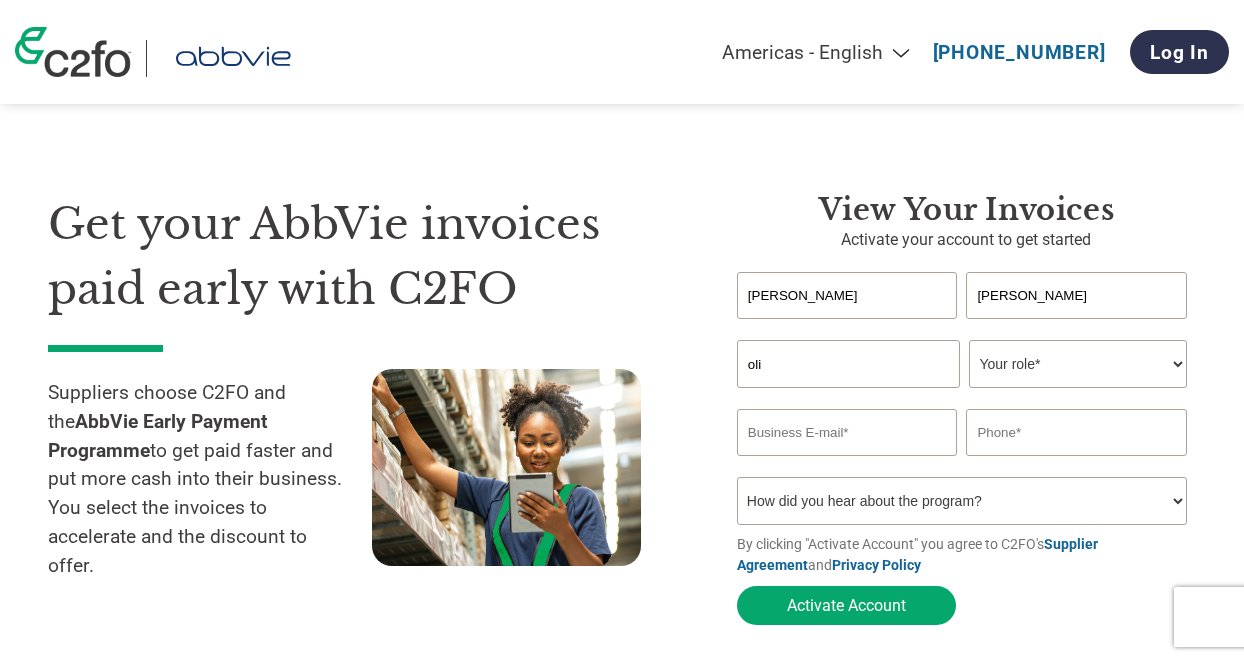 type on "[PERSON_NAME] Ltd" 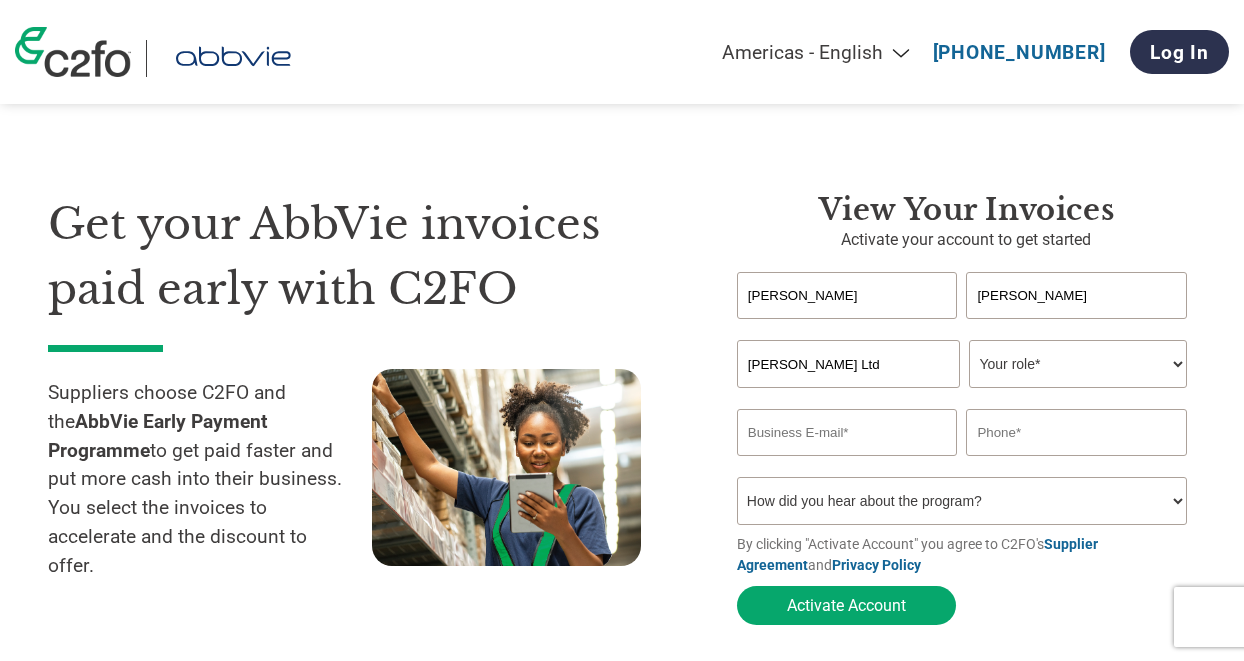 type on "[PERSON_NAME][EMAIL_ADDRESS][DOMAIN_NAME]" 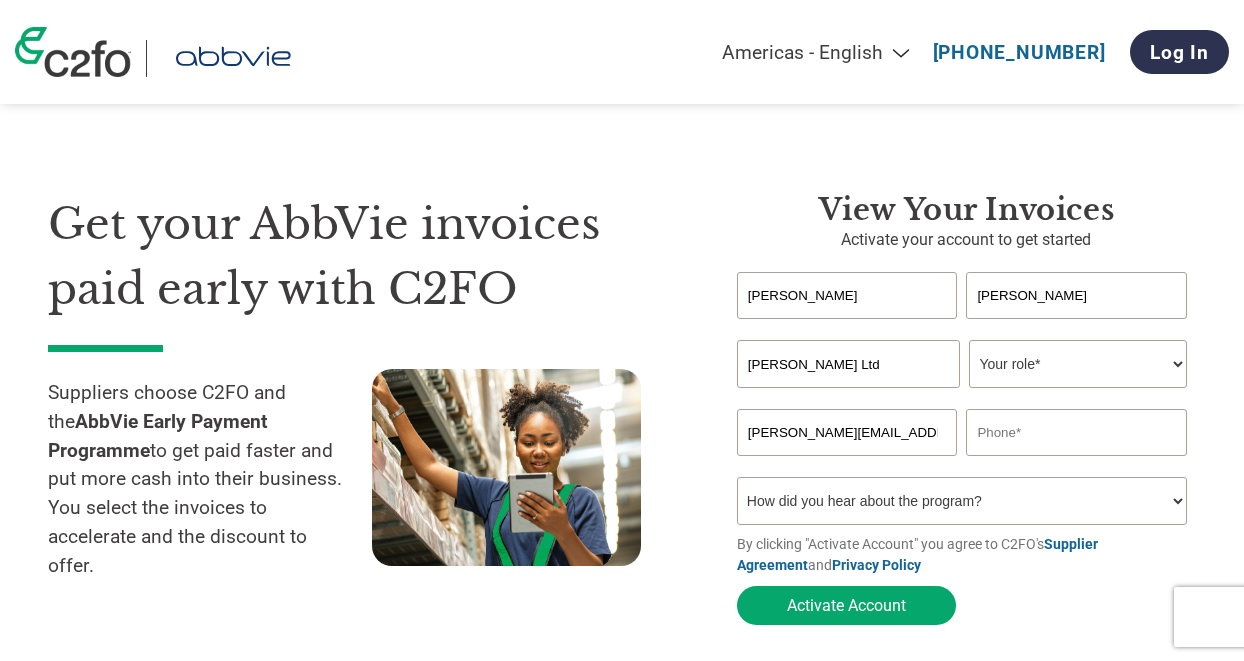type on "07786399585" 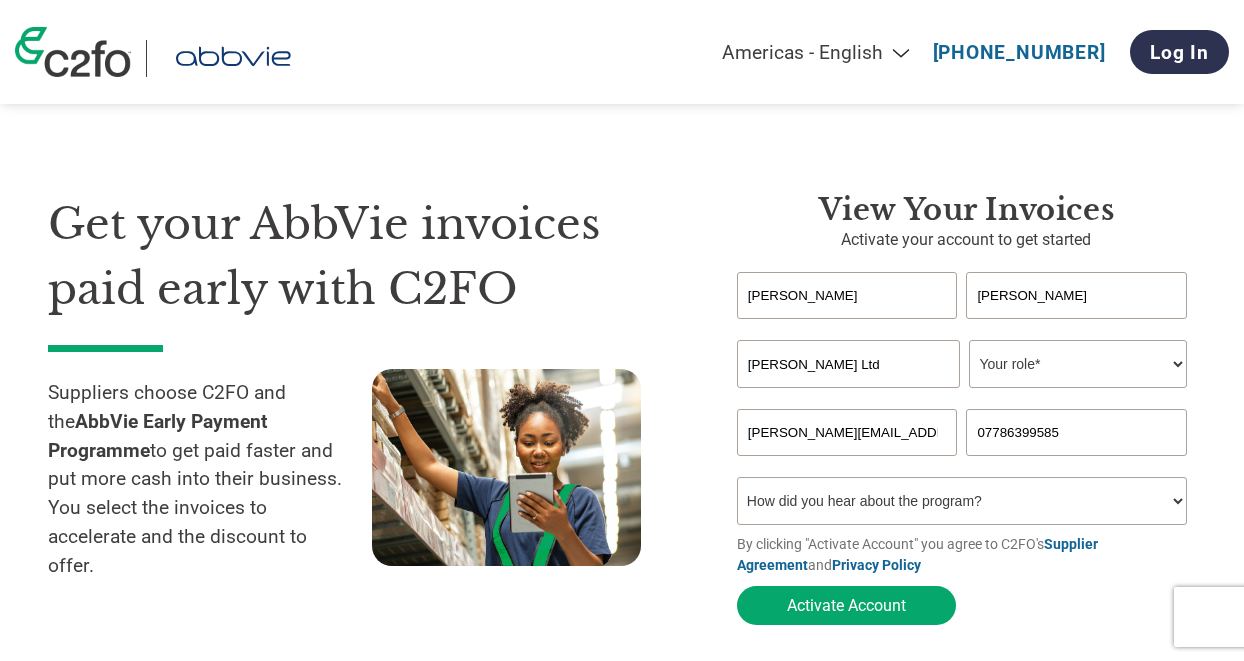 click on "Your role* CFO Controller Credit Manager Finance Director Treasurer CEO President Owner/Founder Accounting Bookkeeper Accounts Receivable Office Manager Other" at bounding box center [1077, 364] 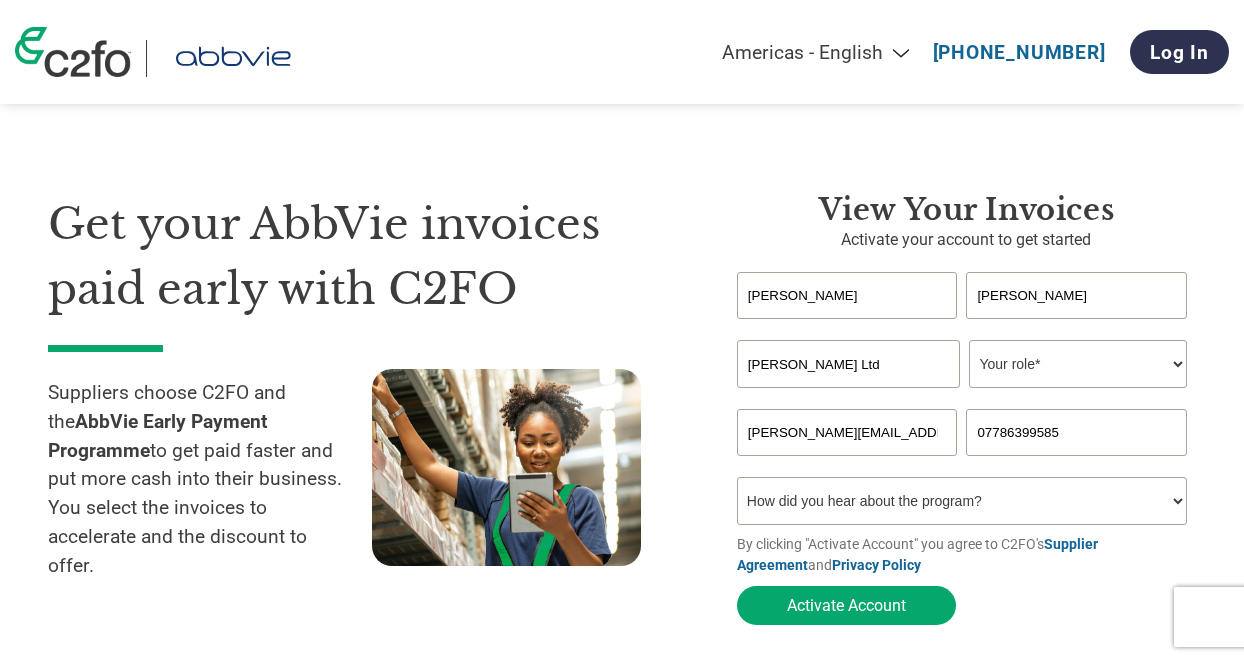 select on "OWNER_FOUNDER" 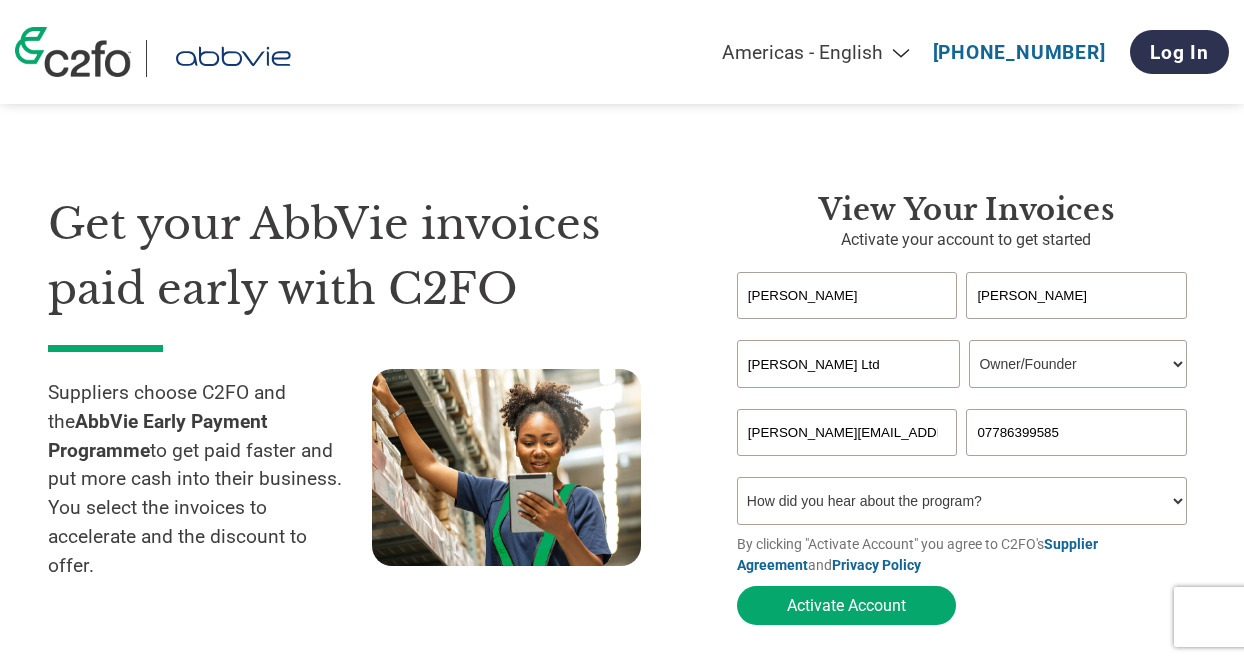 click on "Your role* CFO Controller Credit Manager Finance Director Treasurer CEO President Owner/Founder Accounting Bookkeeper Accounts Receivable Office Manager Other" at bounding box center [1077, 364] 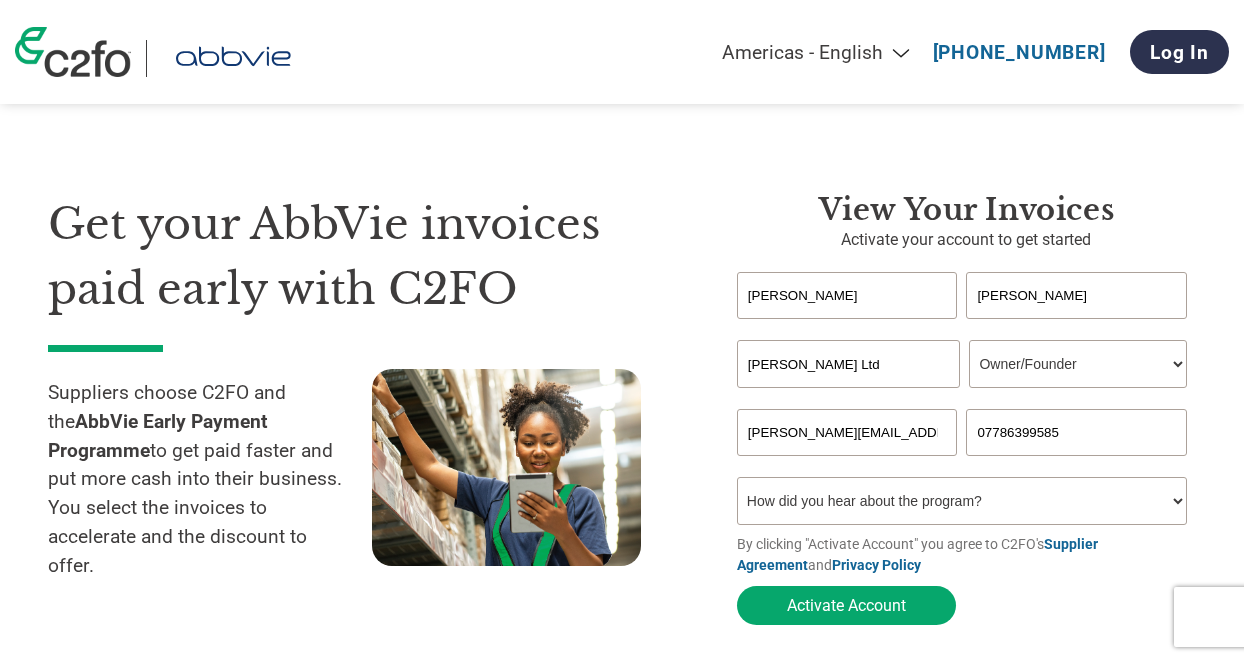 click on "How did you hear about the program? Received a letter Email Social Media Online Search Family/Friend/Acquaintance At an event Other" at bounding box center (962, 501) 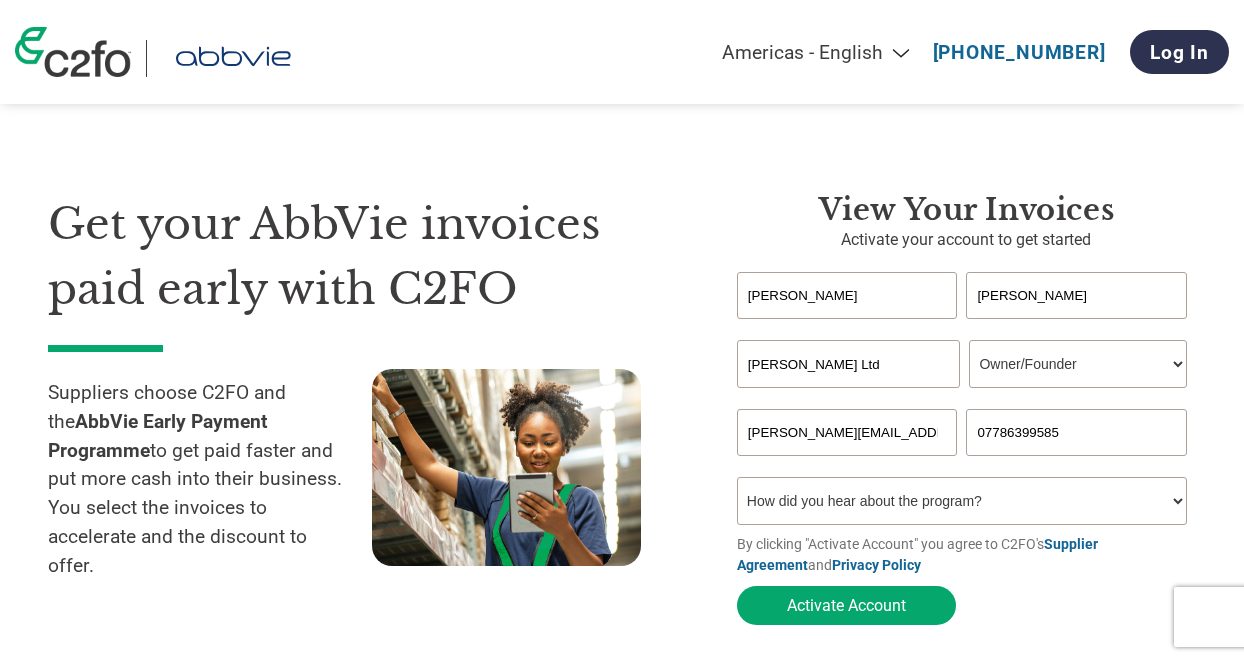 select on "Email" 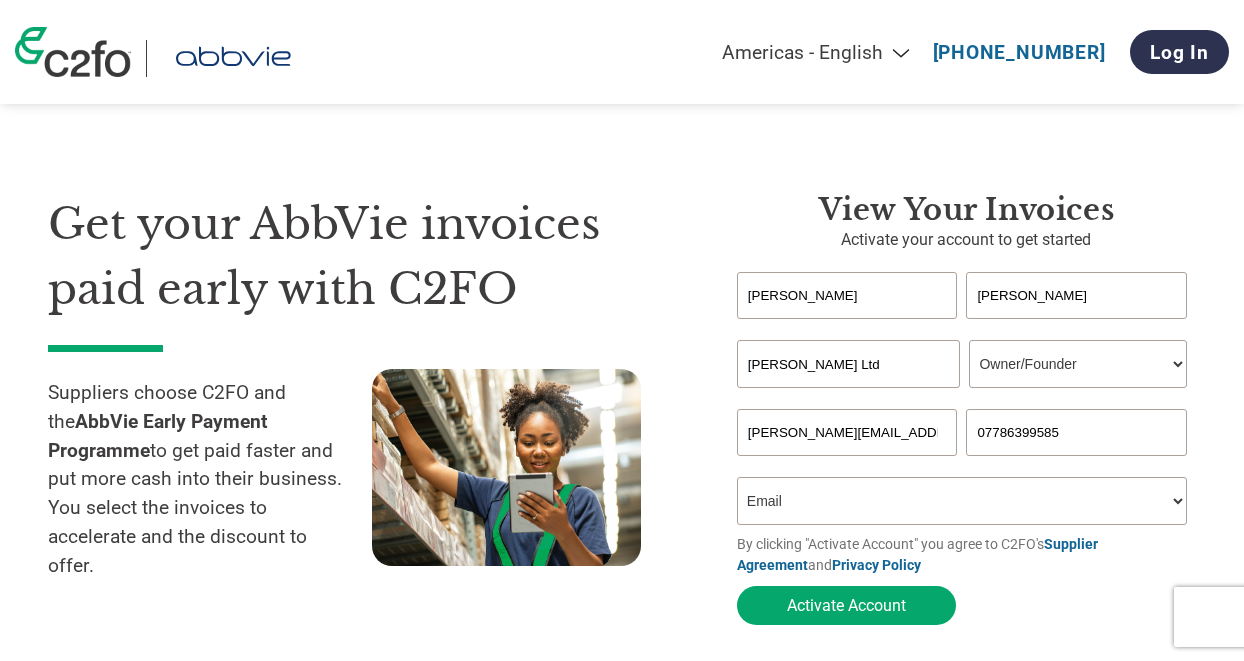 click on "How did you hear about the program? Received a letter Email Social Media Online Search Family/Friend/Acquaintance At an event Other" at bounding box center (962, 501) 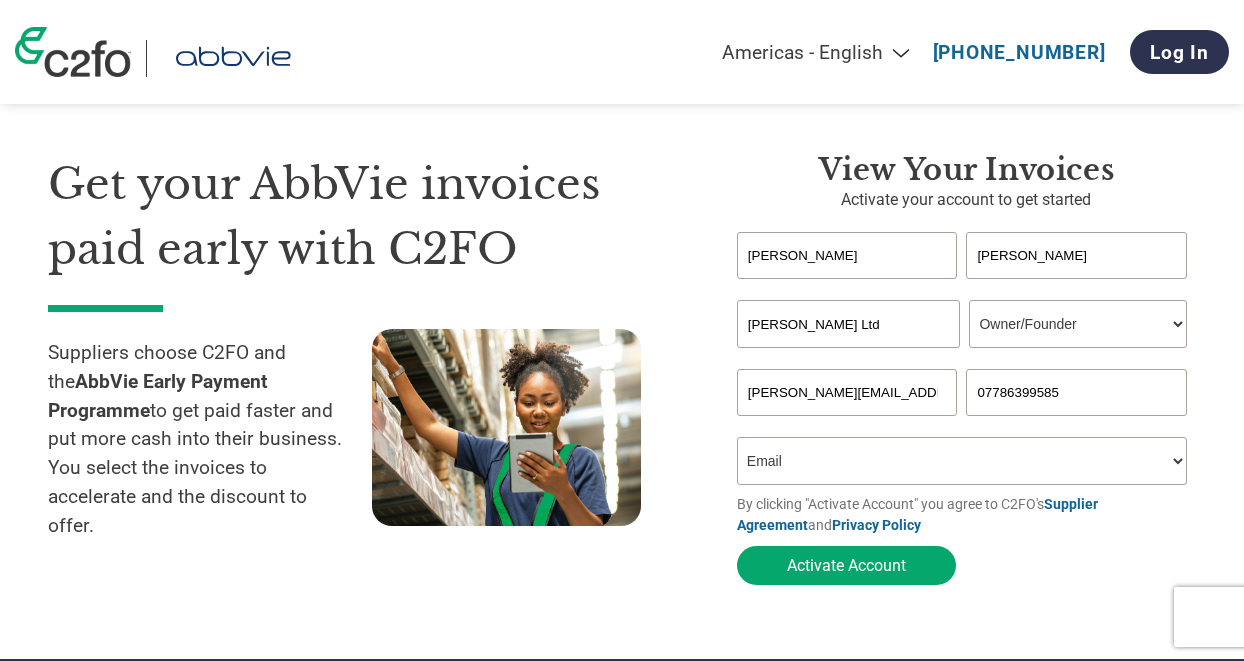 scroll, scrollTop: 41, scrollLeft: 0, axis: vertical 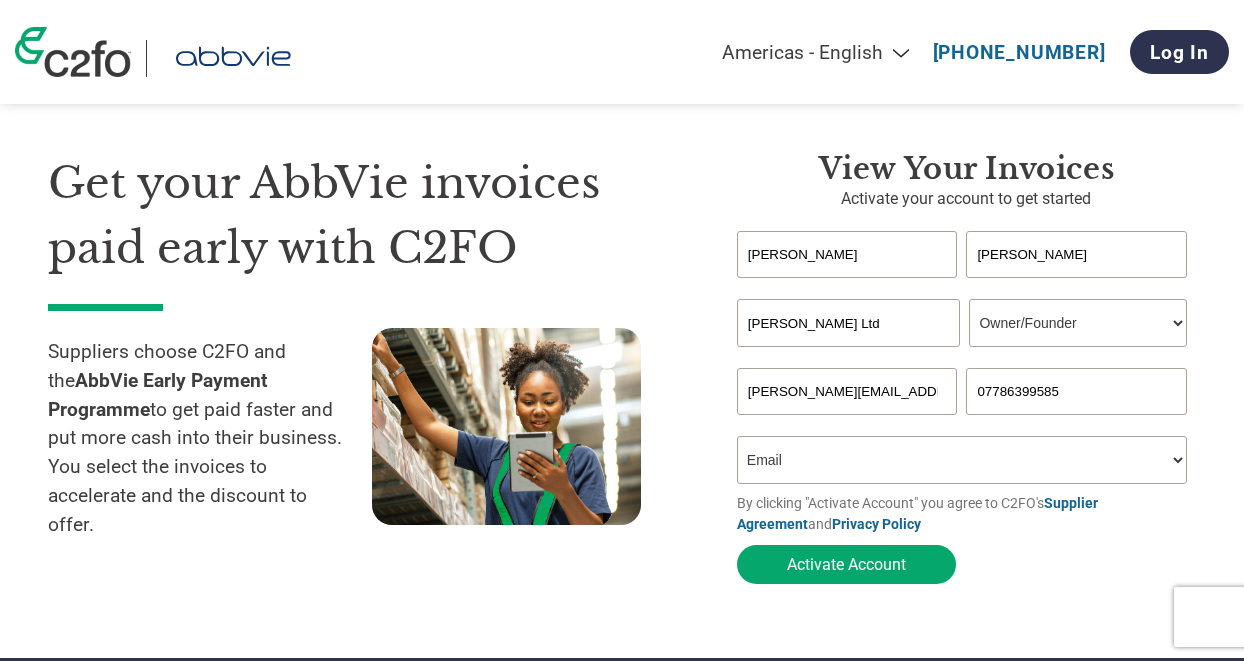 click on "How did you hear about the program? Received a letter Email Social Media Online Search Family/Friend/Acquaintance At an event Other" at bounding box center [962, 460] 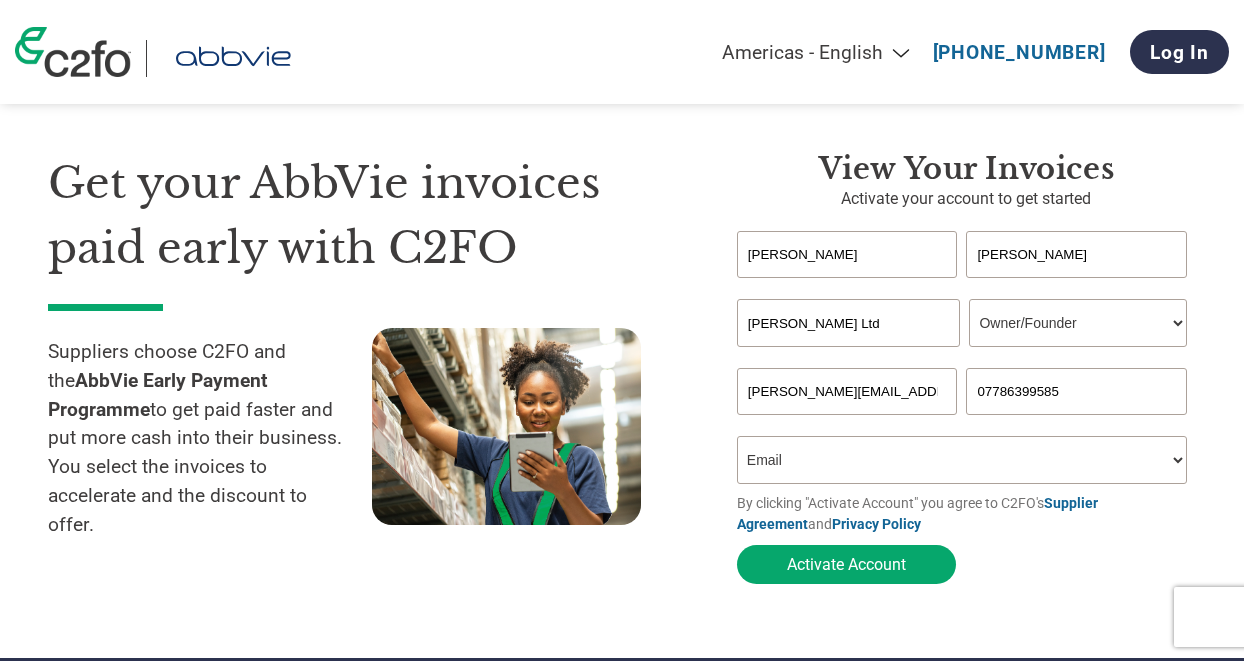 click on "How did you hear about the program? Received a letter Email Social Media Online Search Family/Friend/Acquaintance At an event Other" at bounding box center [962, 460] 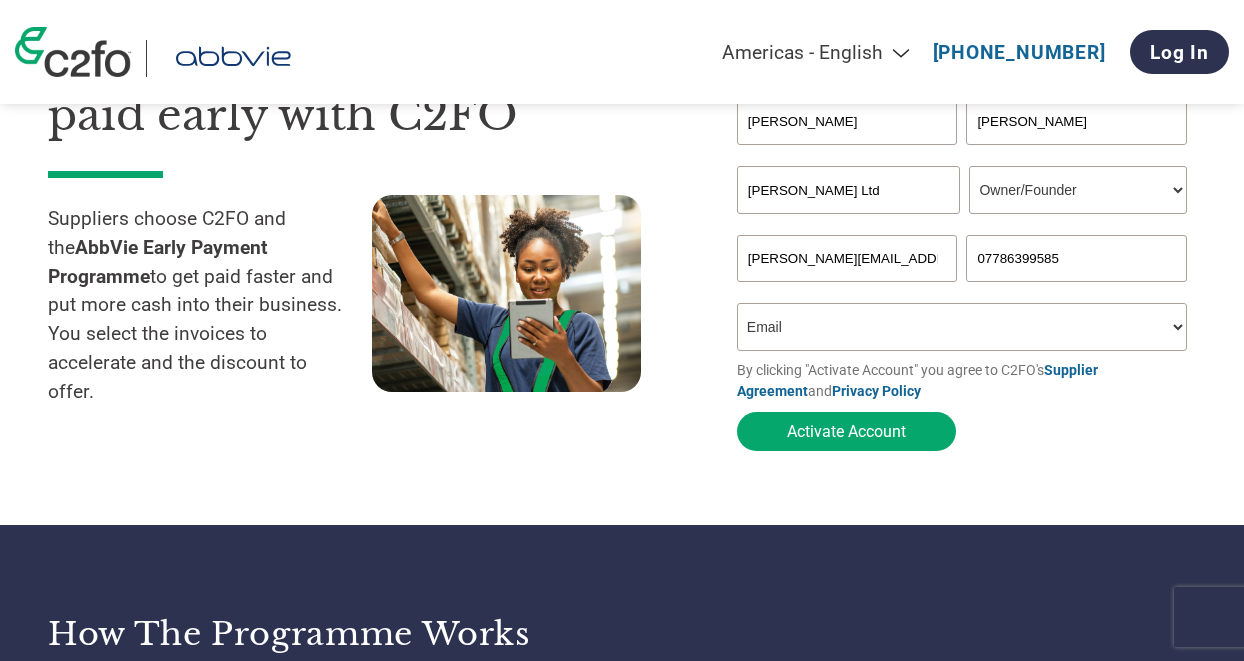 scroll, scrollTop: 178, scrollLeft: 0, axis: vertical 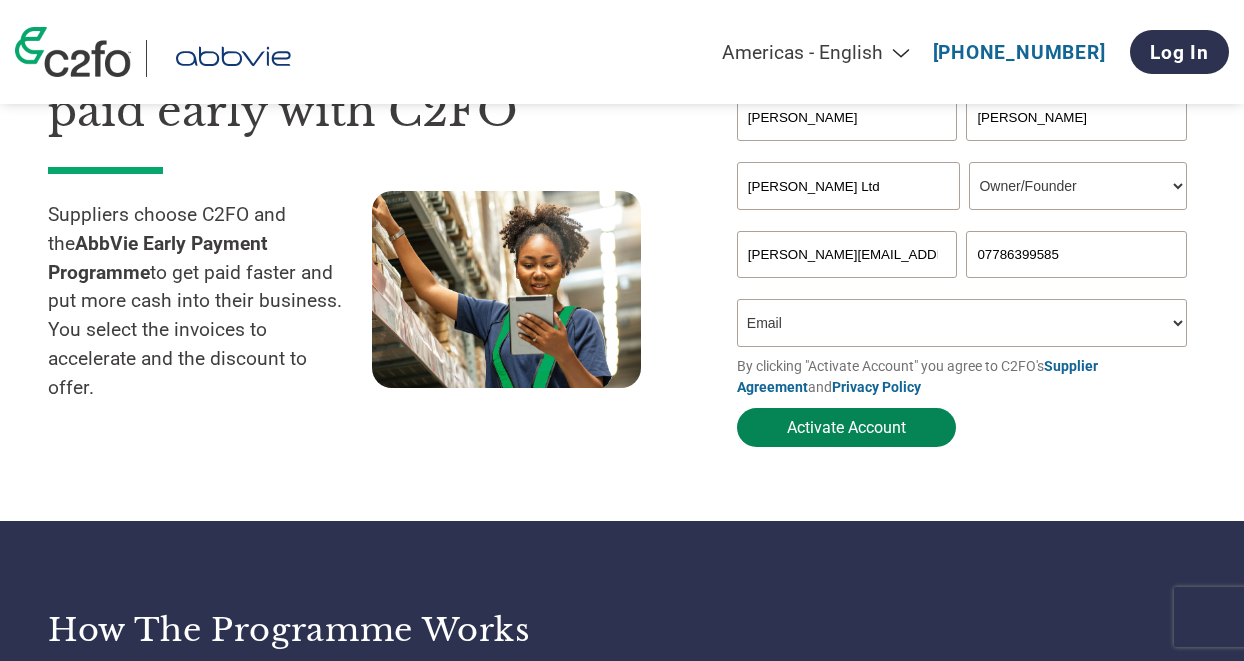 click on "Activate Account" at bounding box center (846, 427) 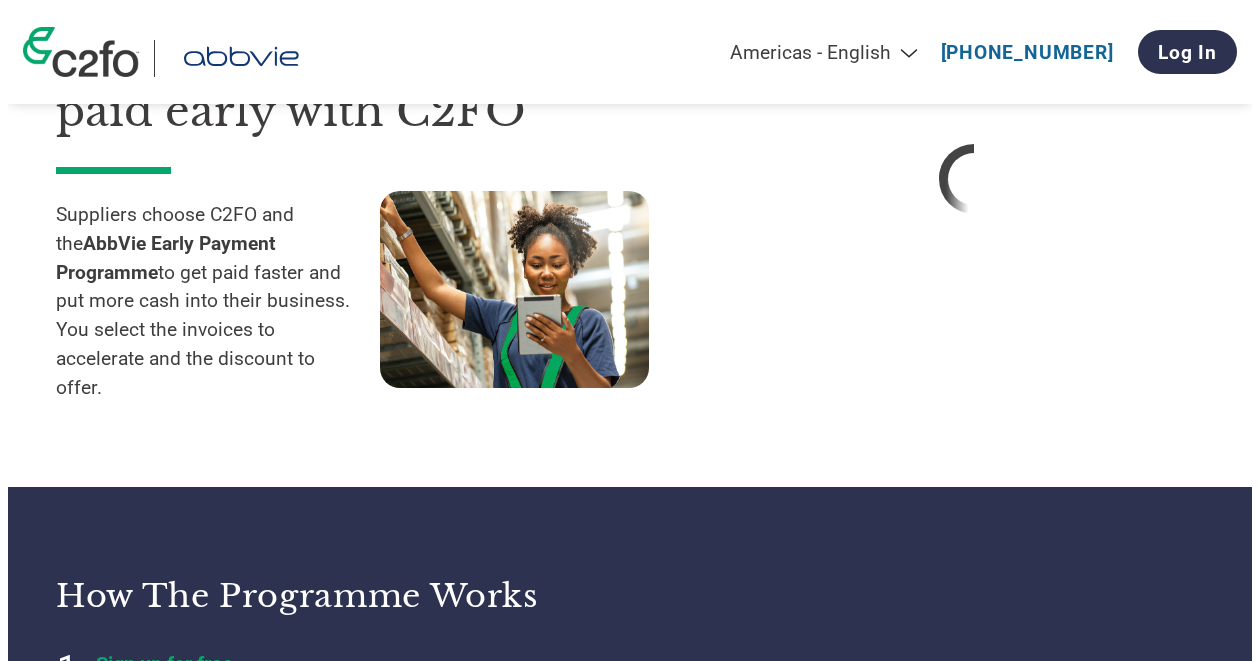 scroll, scrollTop: 0, scrollLeft: 0, axis: both 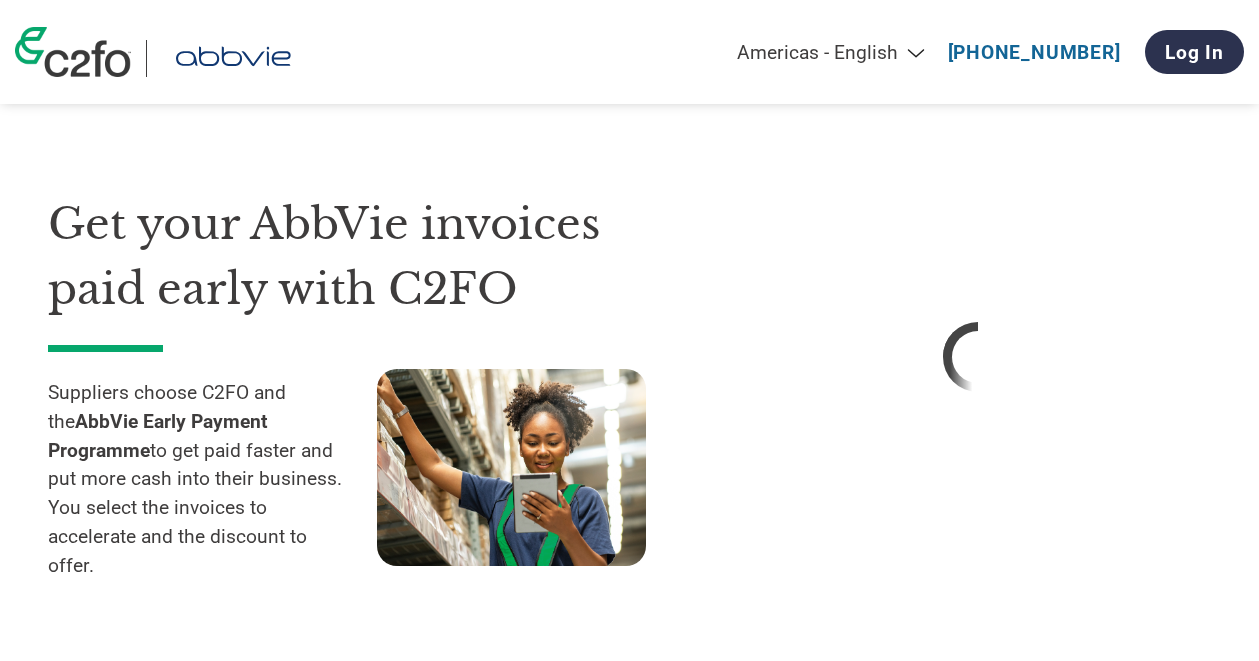 select on "en-[GEOGRAPHIC_DATA]" 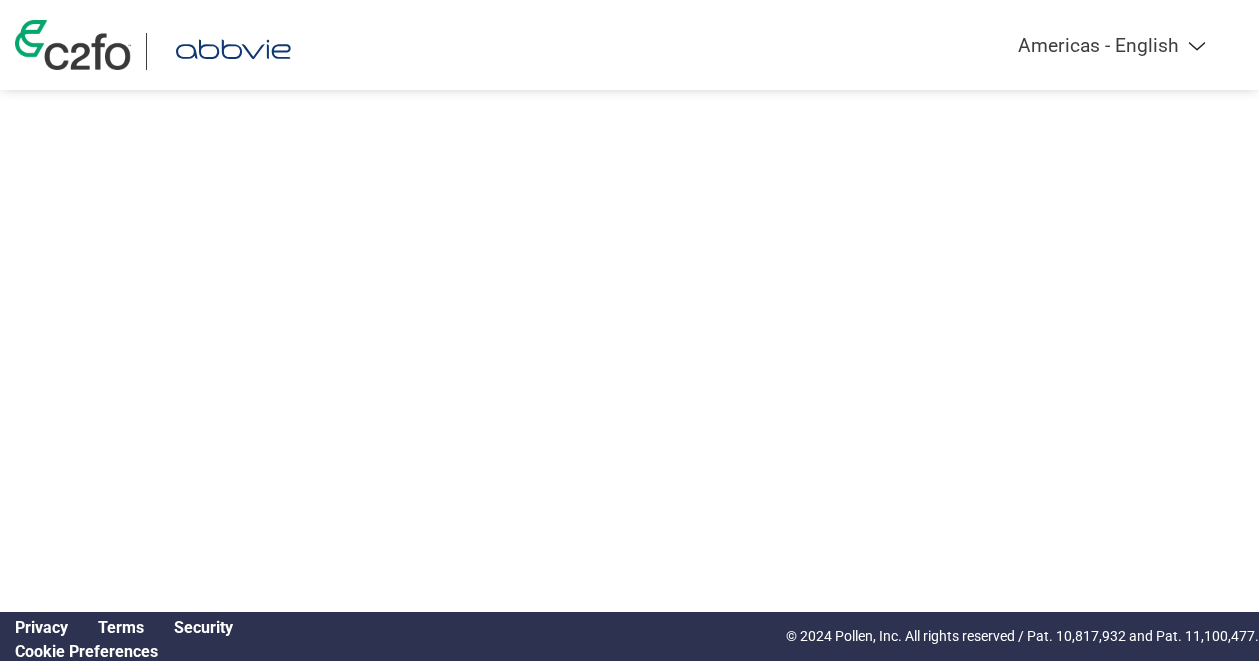scroll, scrollTop: 0, scrollLeft: 0, axis: both 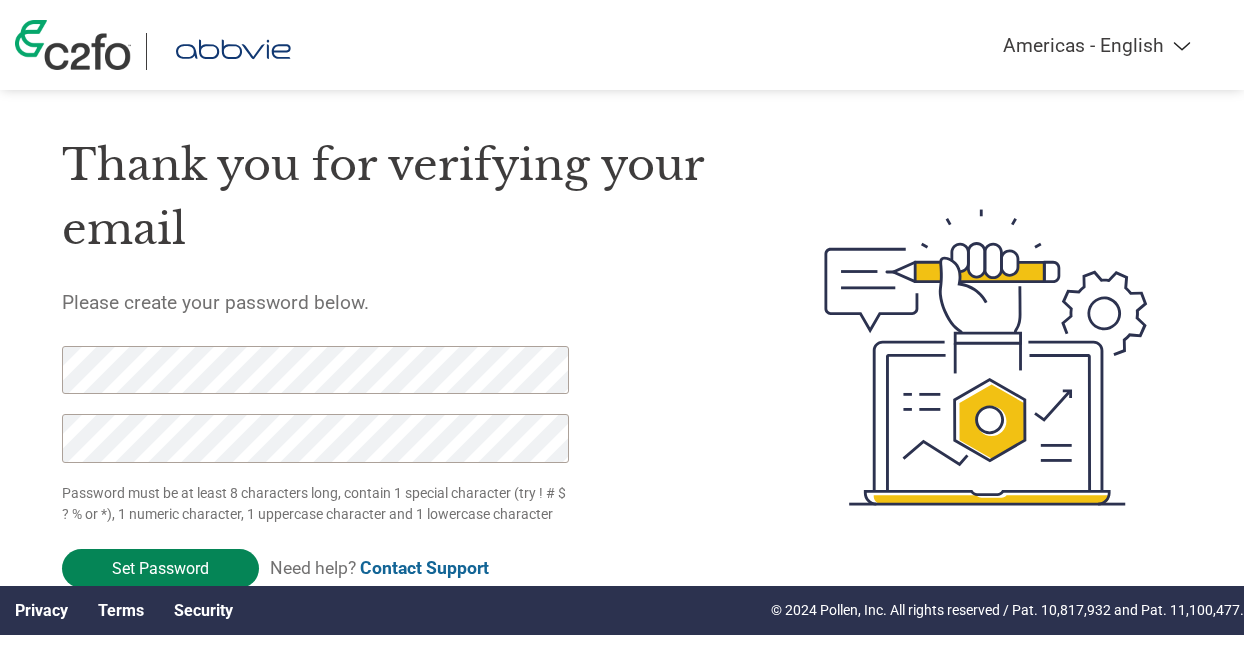 click on "Set Password" 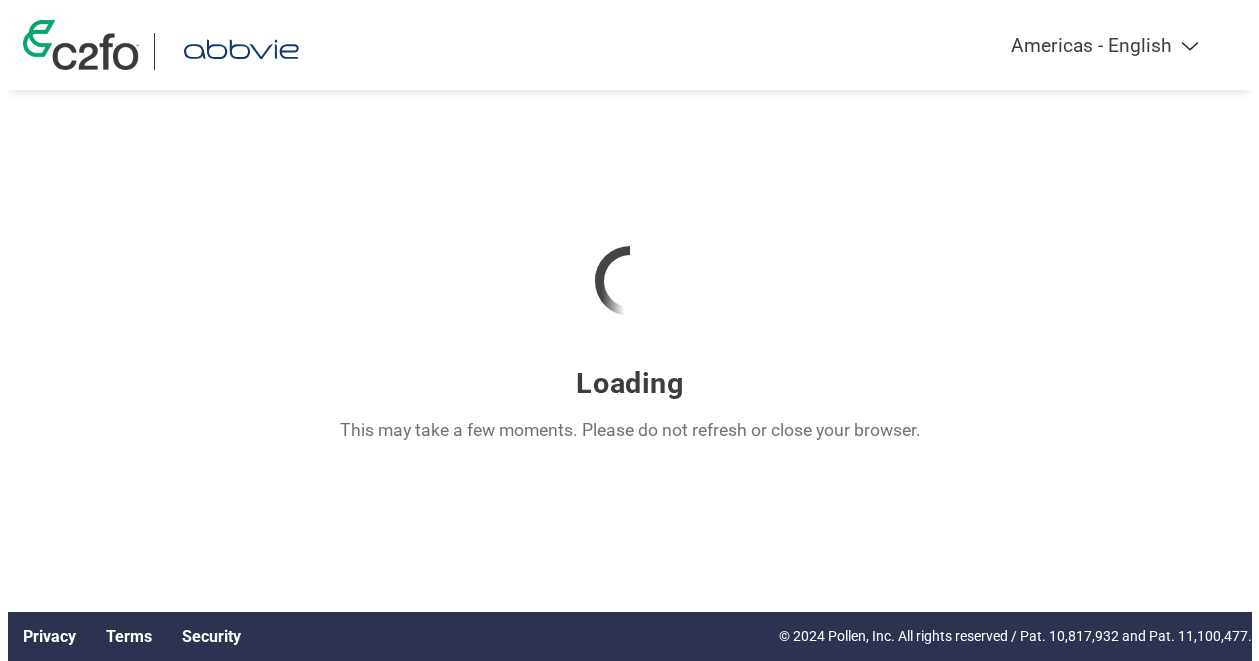 scroll, scrollTop: 0, scrollLeft: 0, axis: both 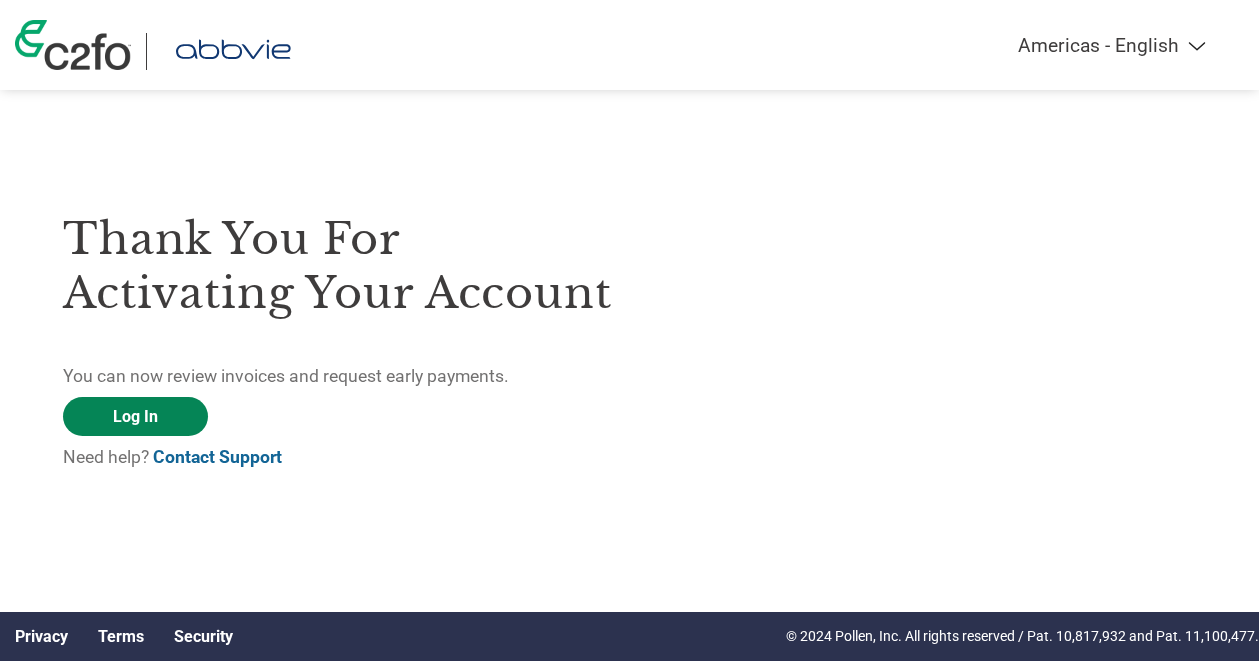 click on "Log In" at bounding box center [135, 416] 